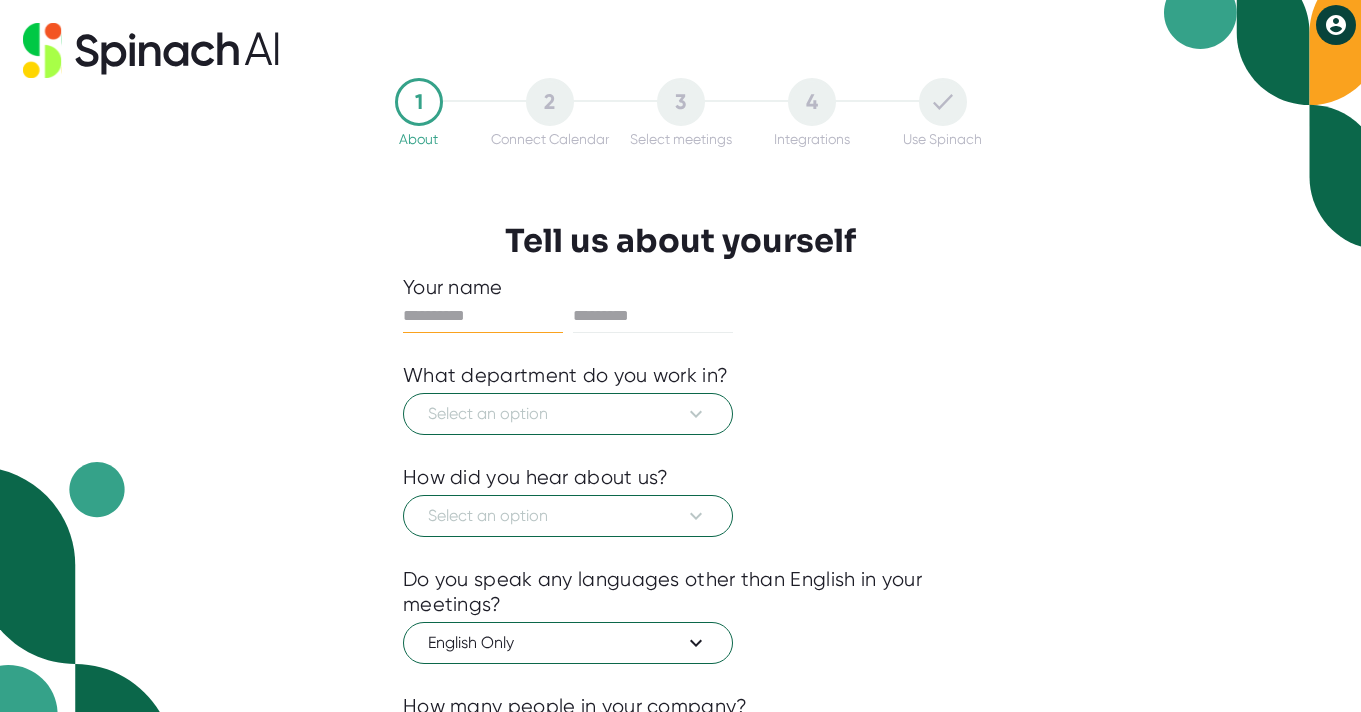 scroll, scrollTop: 0, scrollLeft: 0, axis: both 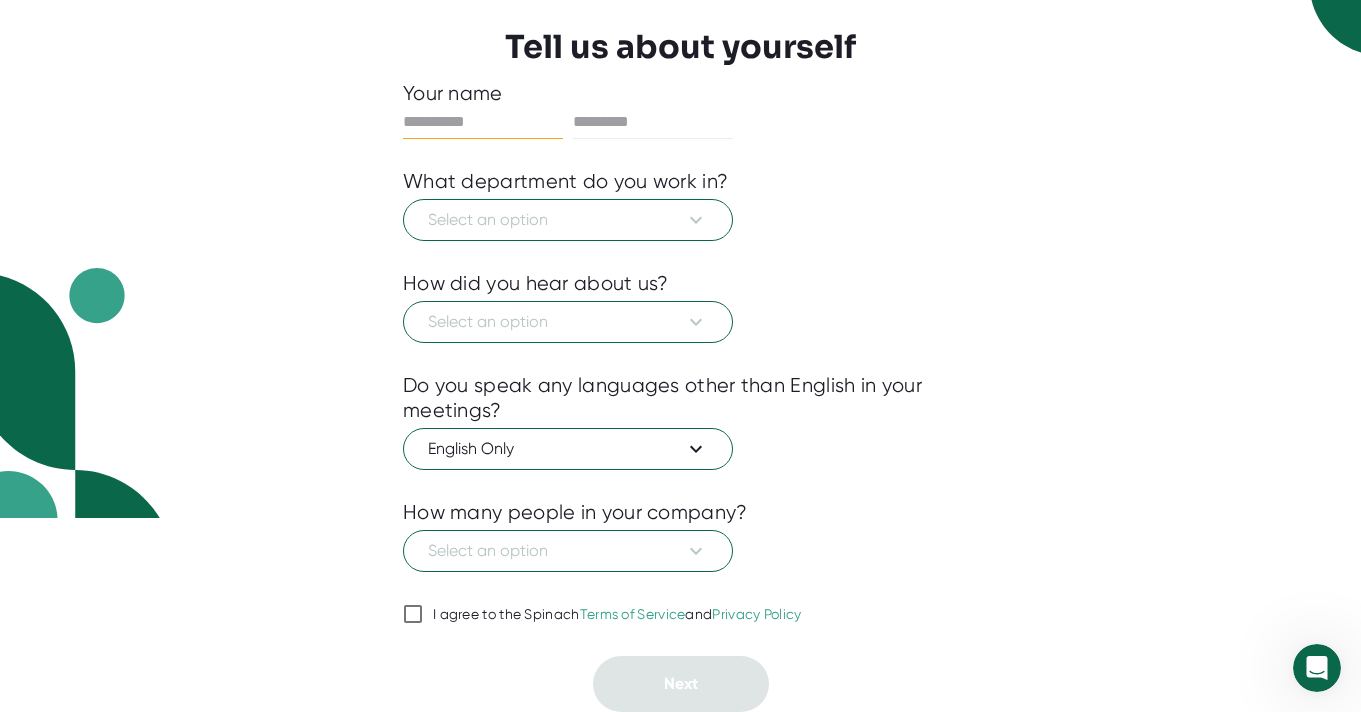 click on "I agree to the Spinach  Terms of Service  and  Privacy Policy" at bounding box center (413, 614) 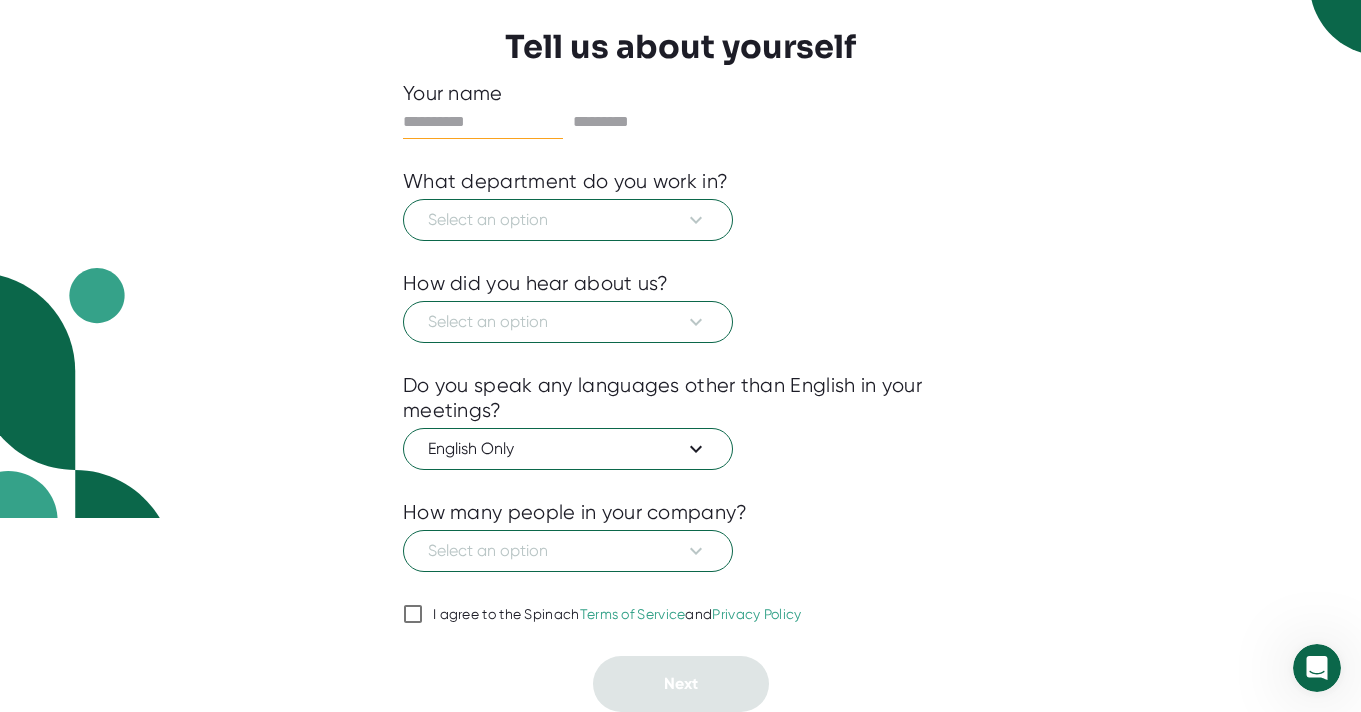 checkbox on "true" 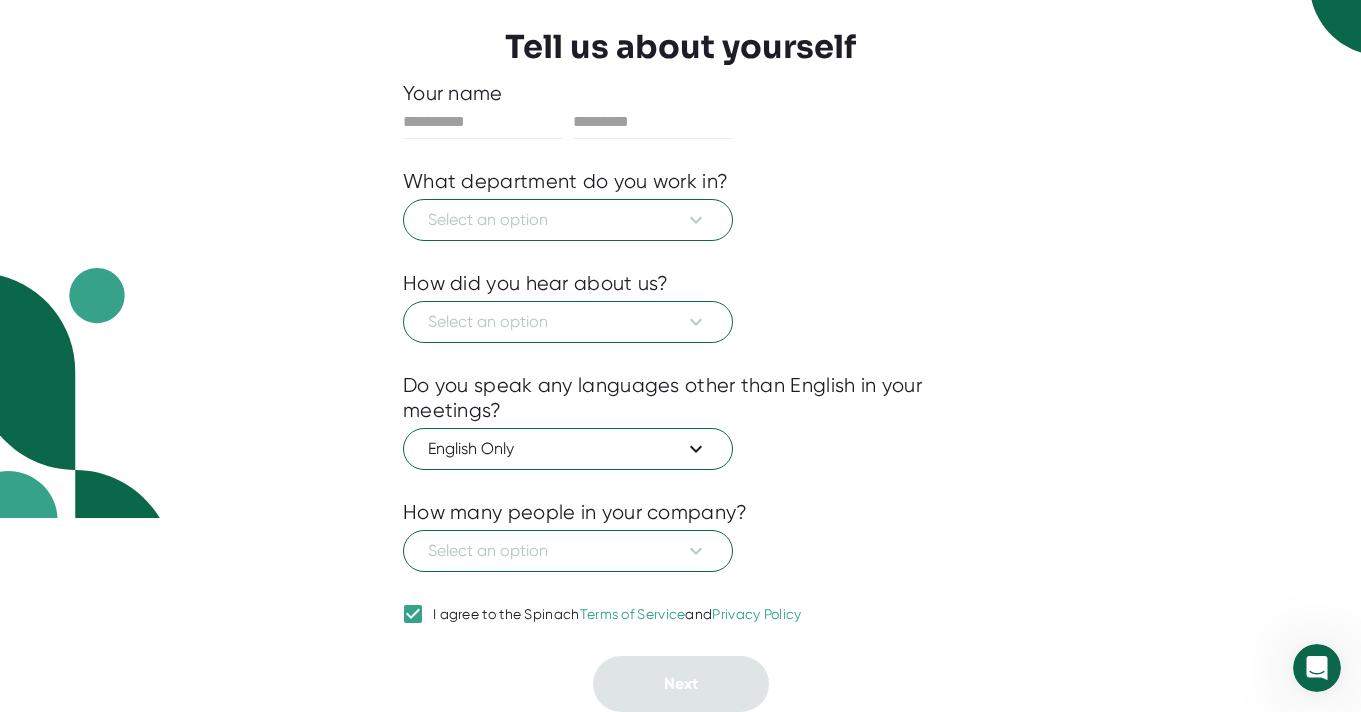 scroll, scrollTop: 0, scrollLeft: 0, axis: both 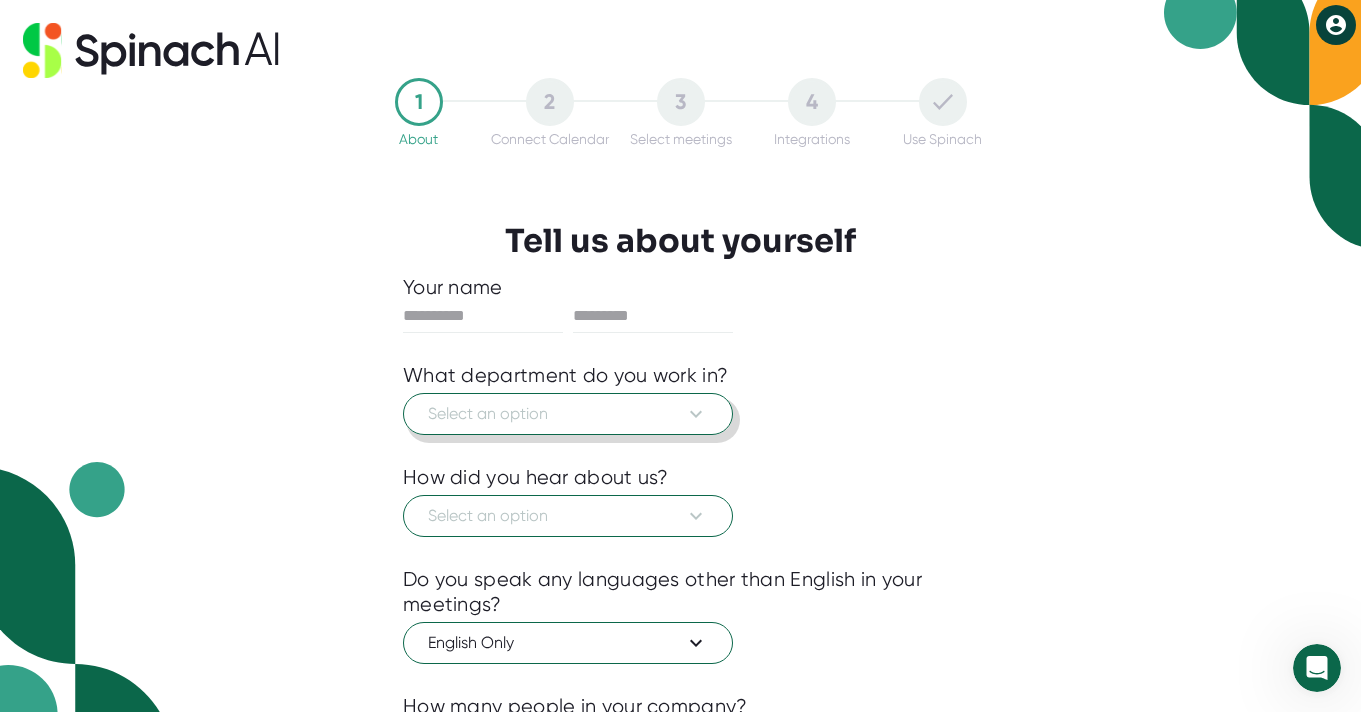 click 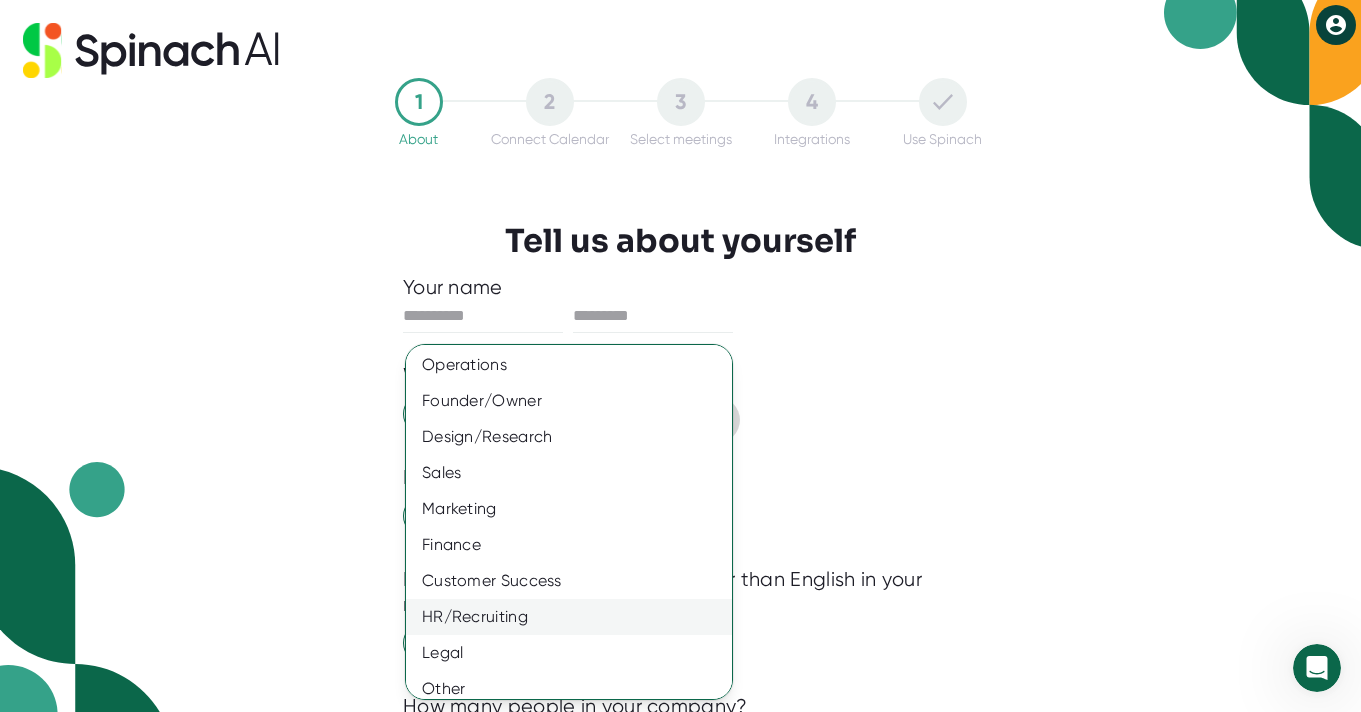 scroll, scrollTop: 122, scrollLeft: 0, axis: vertical 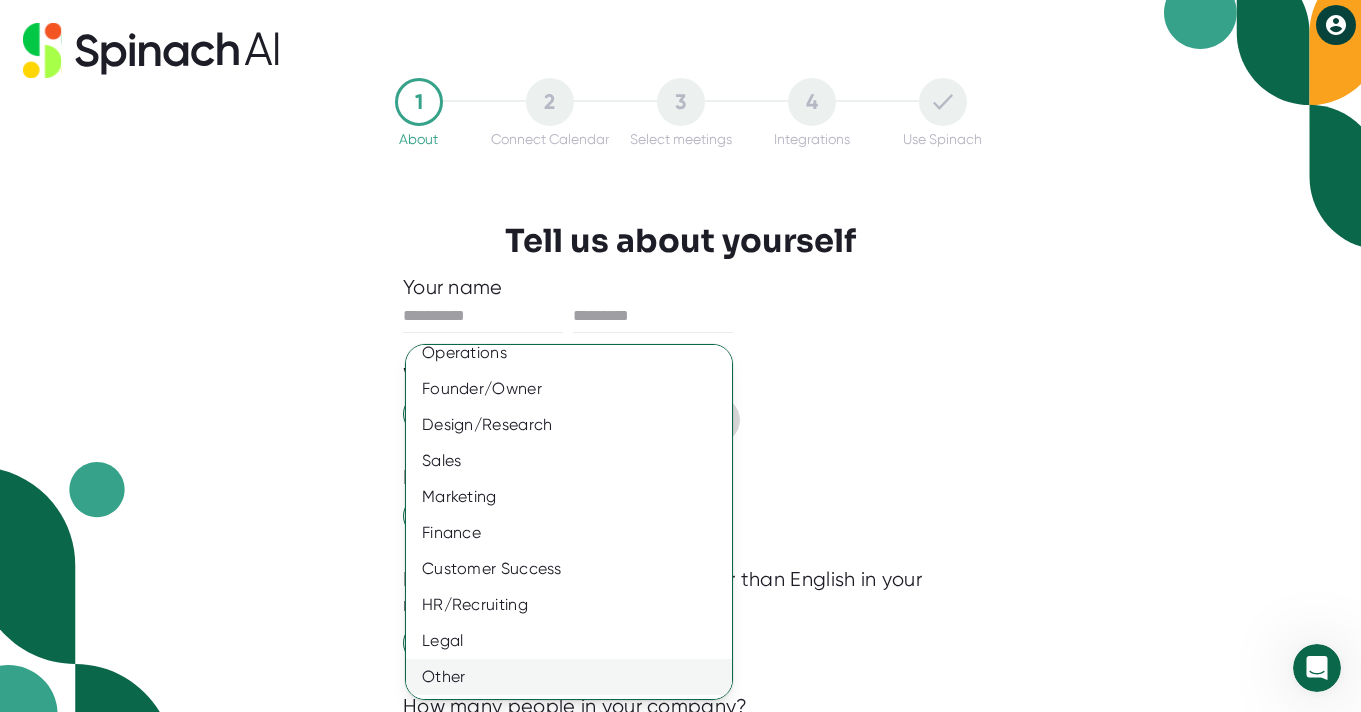 click on "Other" at bounding box center (569, 677) 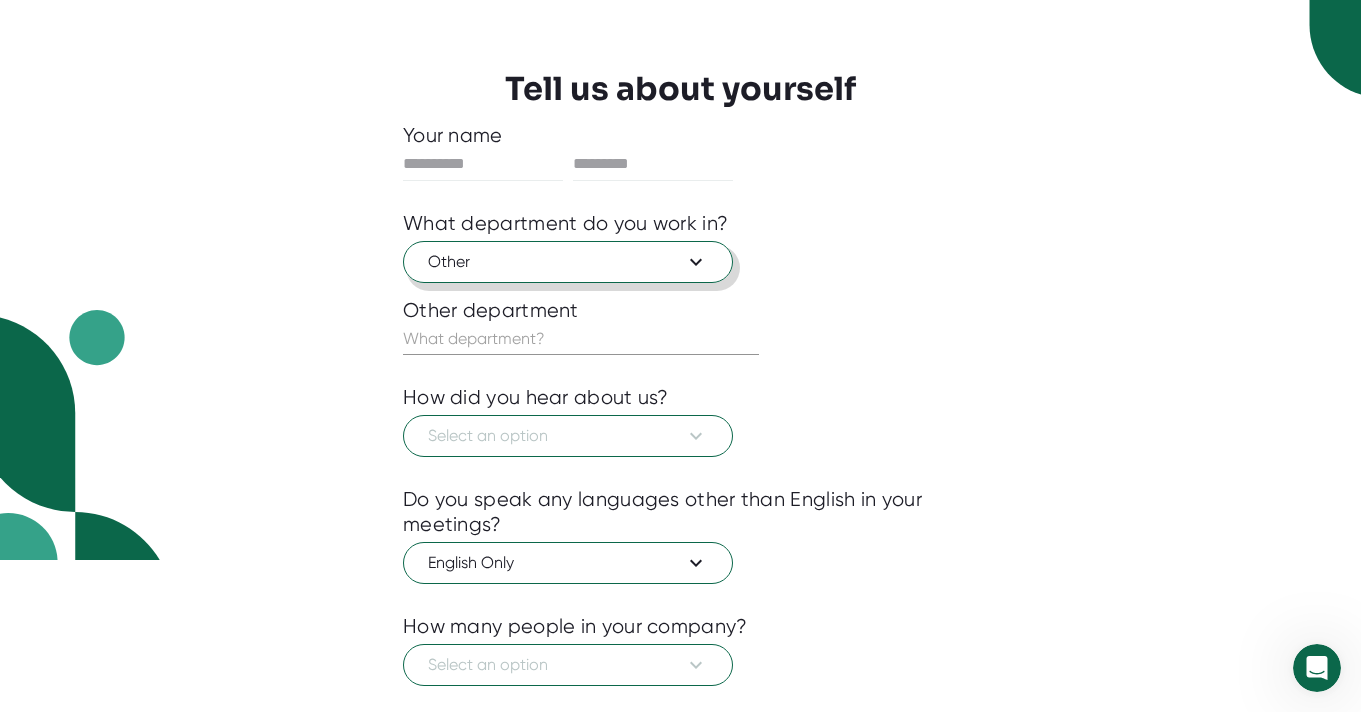 scroll, scrollTop: 199, scrollLeft: 0, axis: vertical 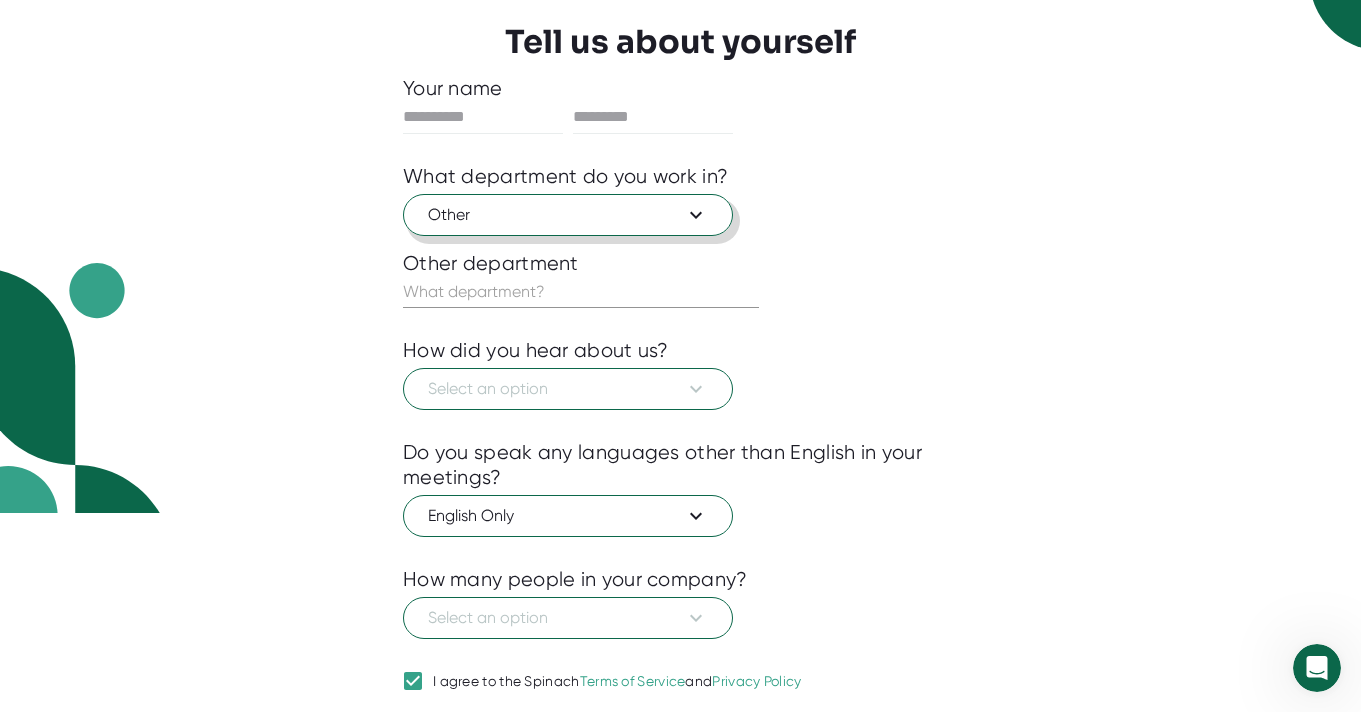 click at bounding box center [680, 425] 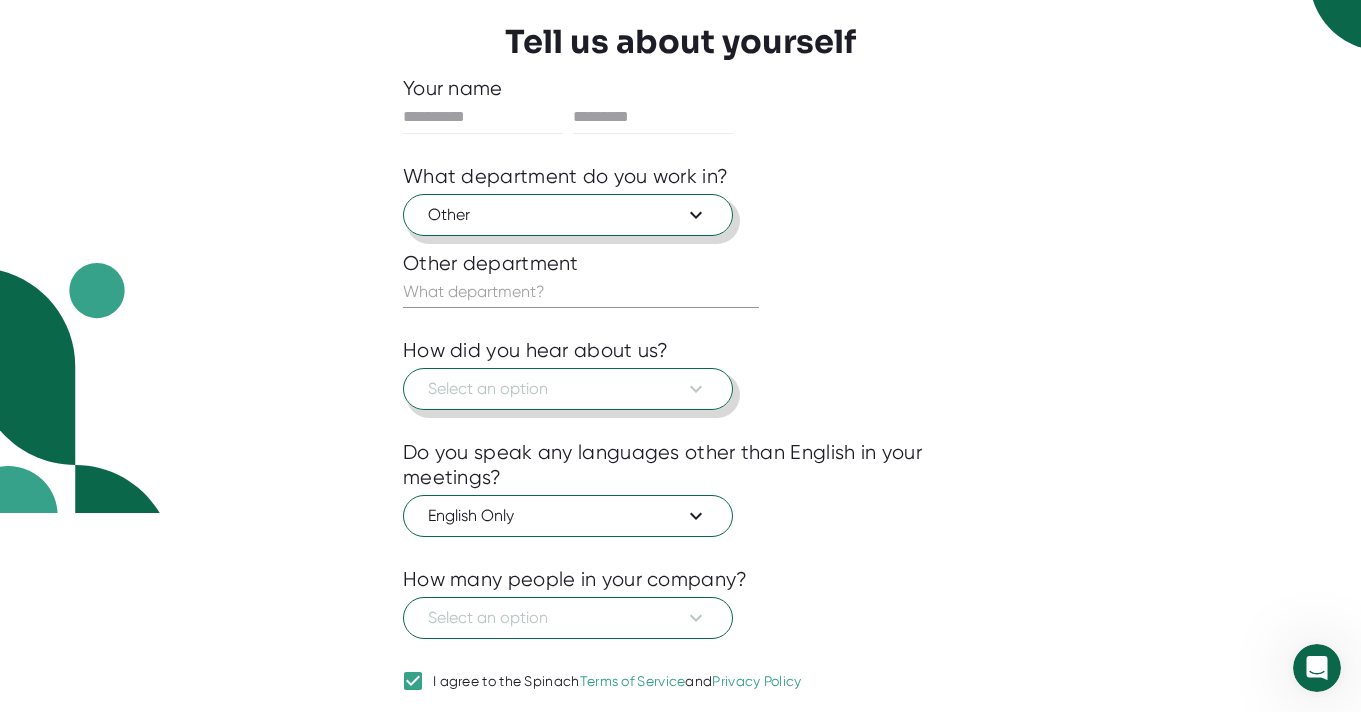 click on "Select an option" at bounding box center [568, 389] 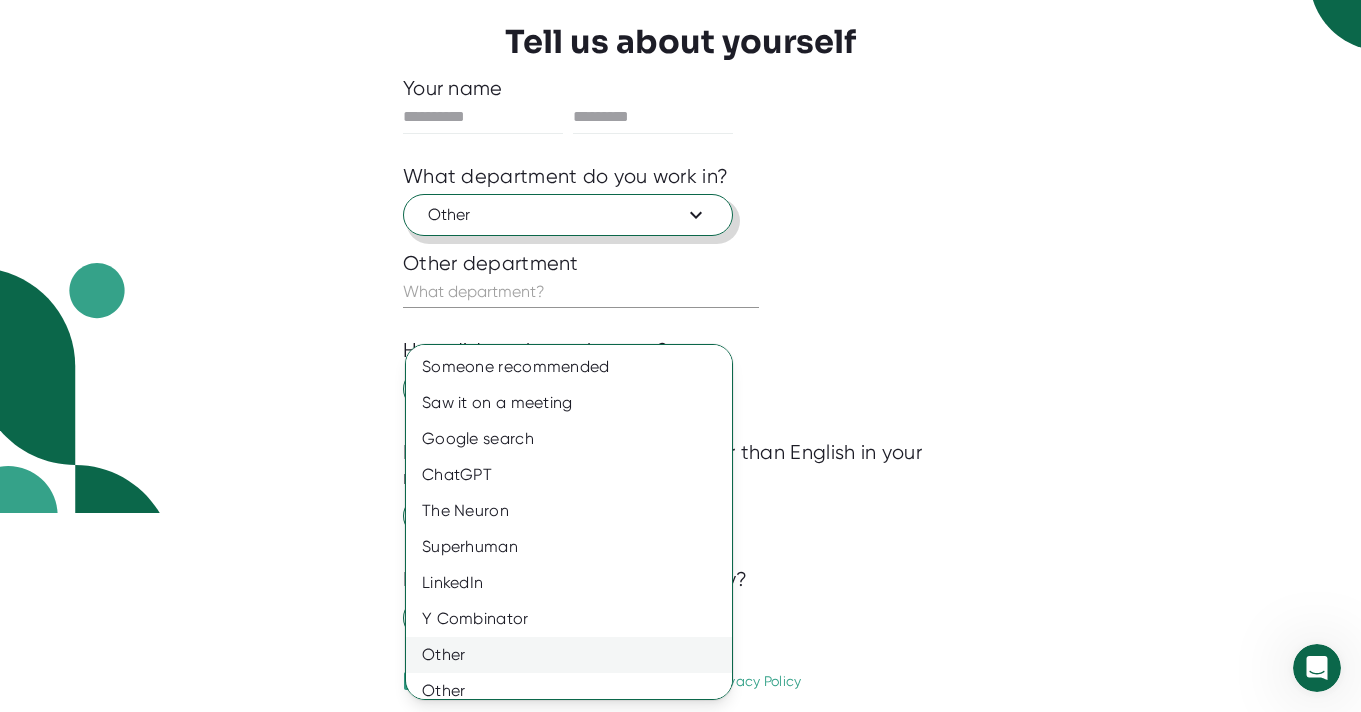 click on "Other" at bounding box center [569, 655] 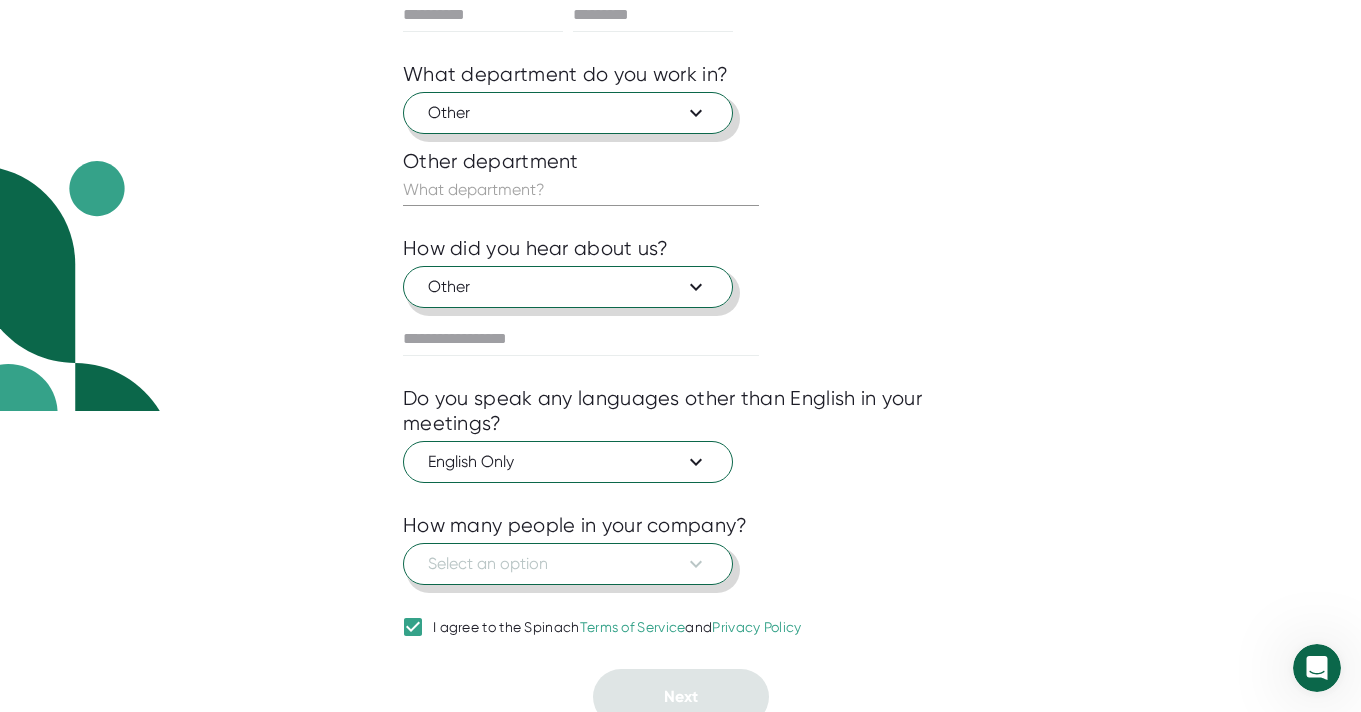 scroll, scrollTop: 315, scrollLeft: 0, axis: vertical 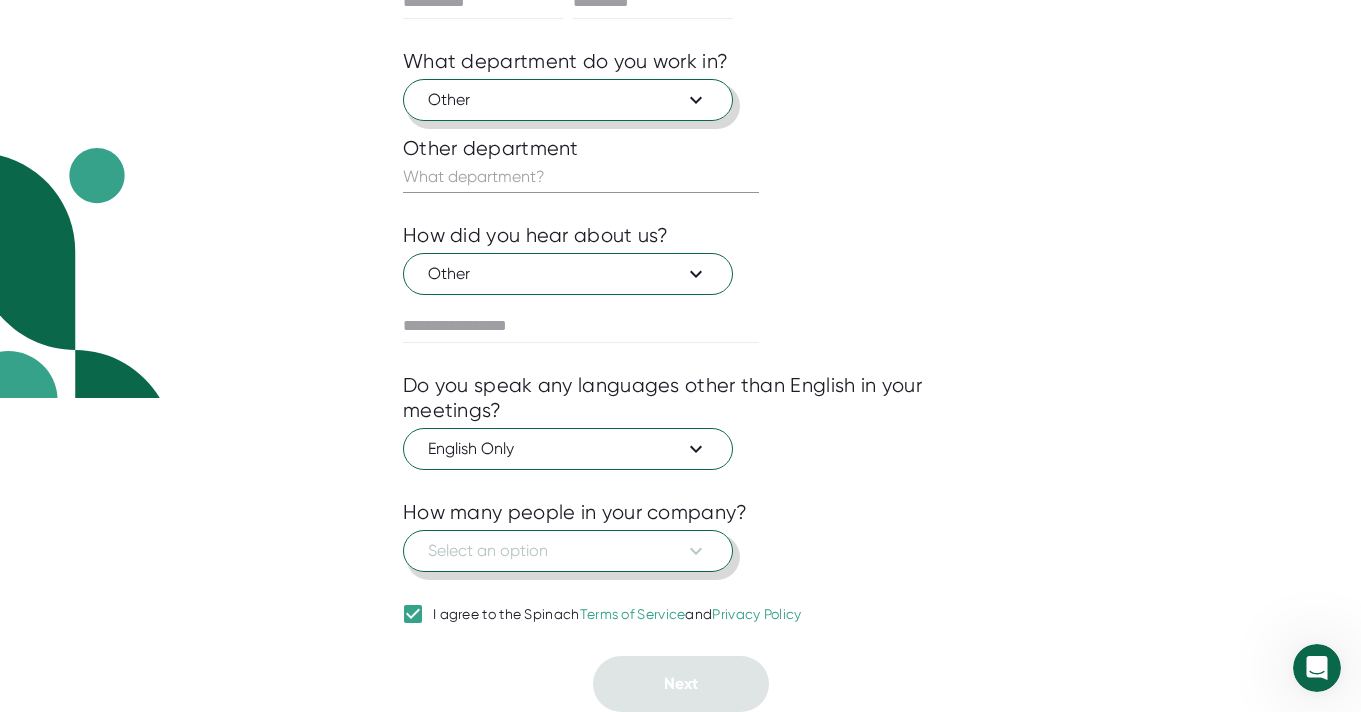 click on "Select an option" at bounding box center (568, 551) 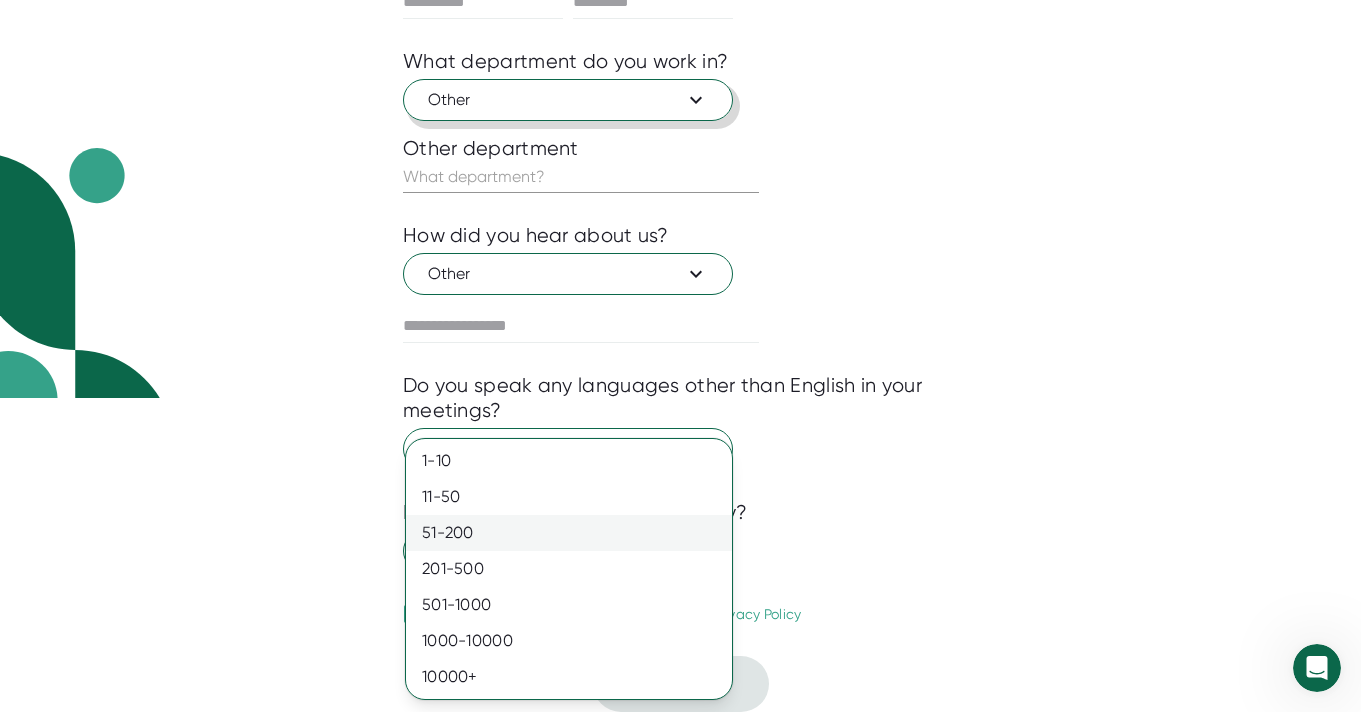 click on "51-200" at bounding box center (569, 533) 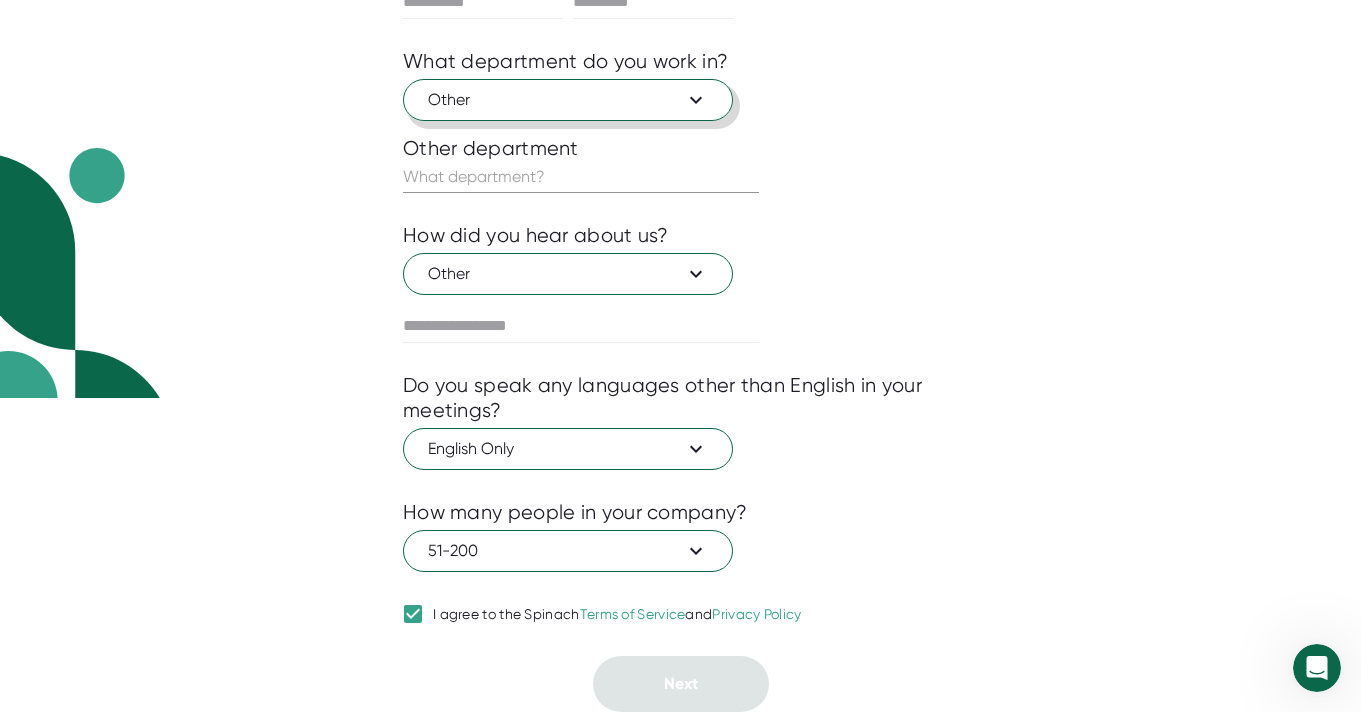 click on "1 About 2 Connect Calendar 3 Select meetings 4 Integrations Use Spinach Tell us about yourself Your name What department do you work in? Other Other department How did you hear about us? Other Do you speak any languages other than English in your meetings? English Only How many people in your company? 51-200 I agree to the Spinach  Terms of Service  and  Privacy Policy Next" at bounding box center (680, 238) 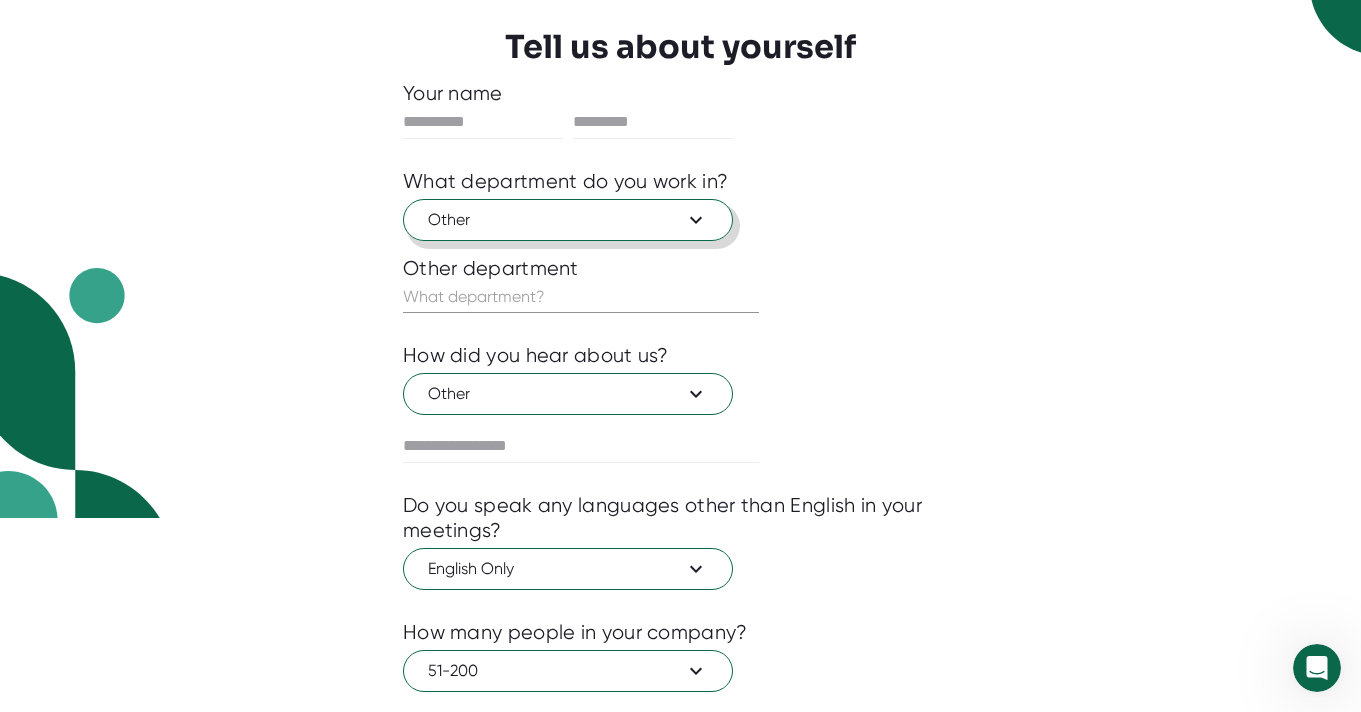 scroll, scrollTop: 315, scrollLeft: 0, axis: vertical 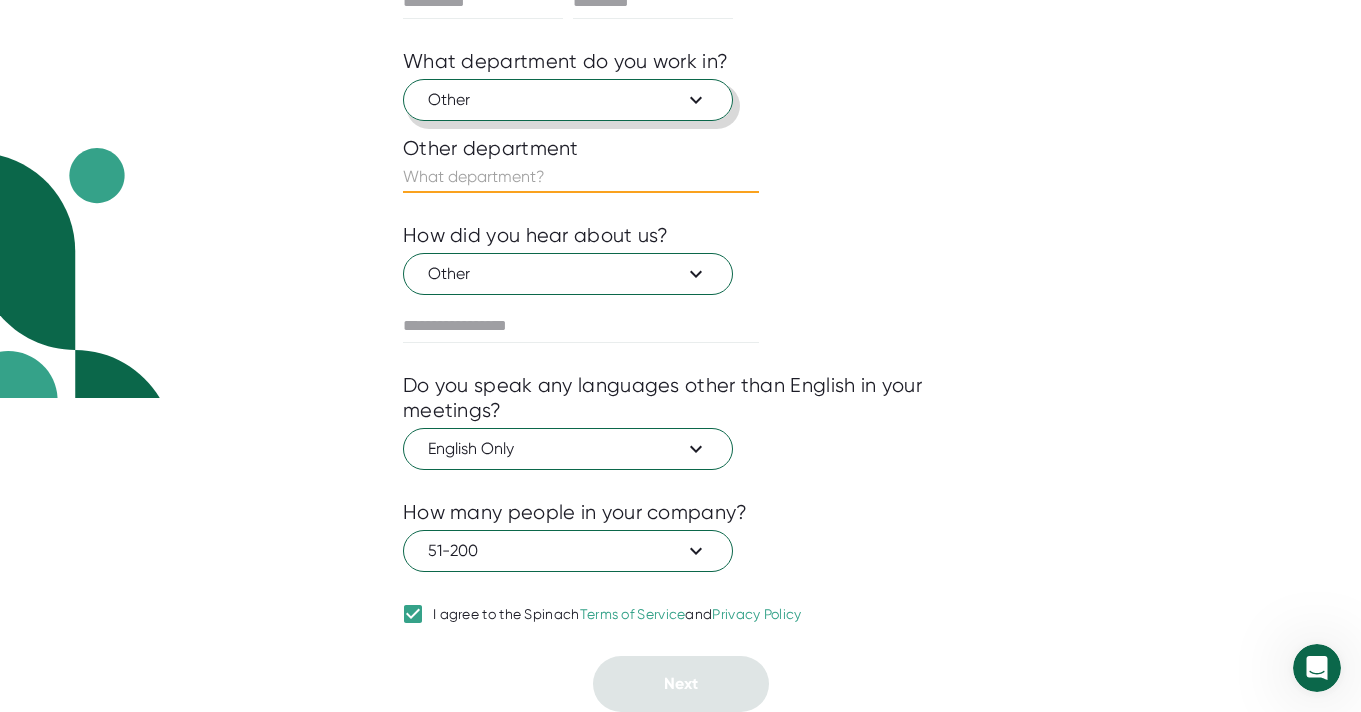 click at bounding box center (581, 177) 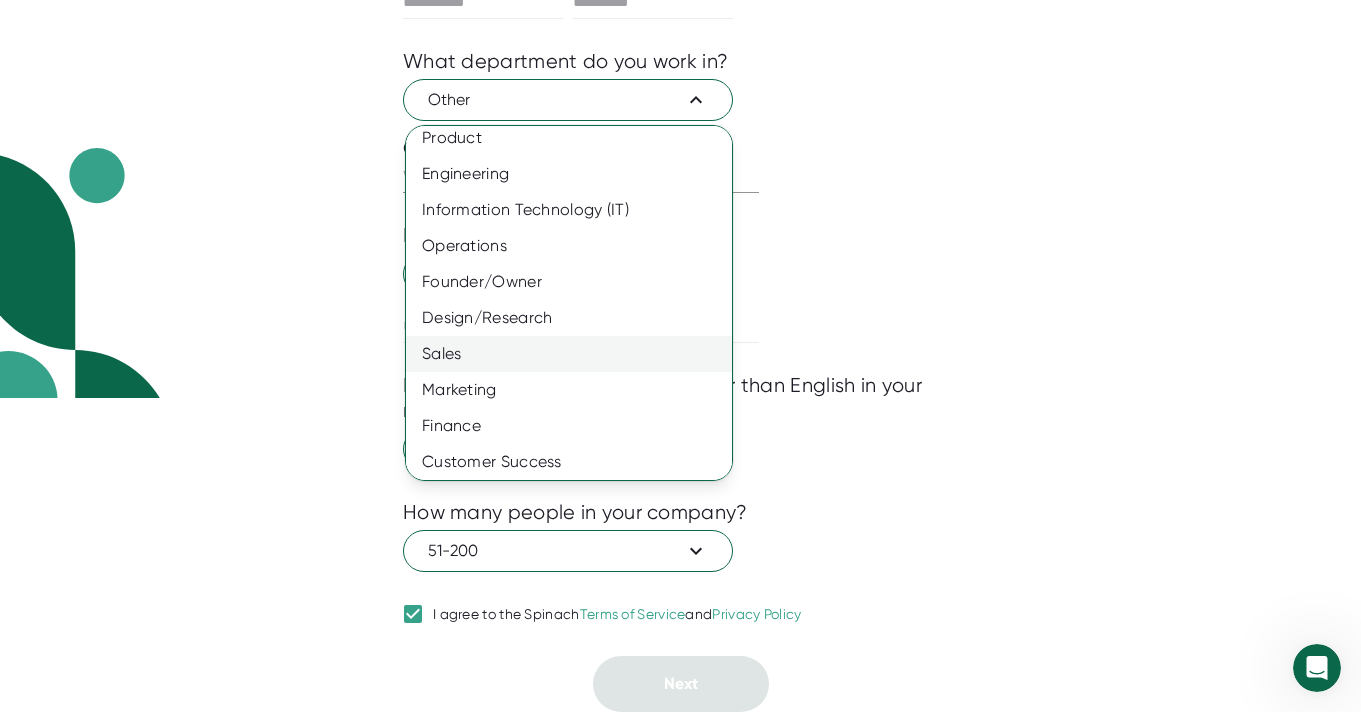 scroll, scrollTop: 0, scrollLeft: 0, axis: both 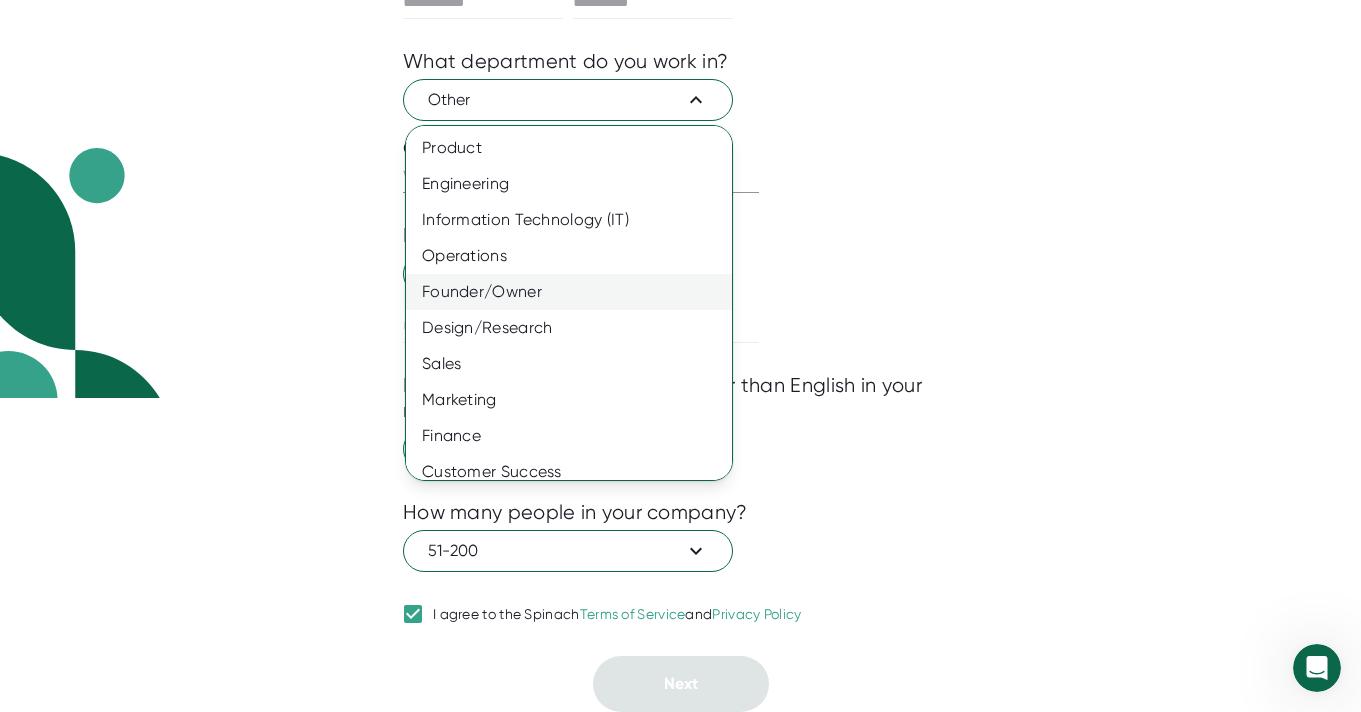 click on "Founder/Owner" at bounding box center [569, 292] 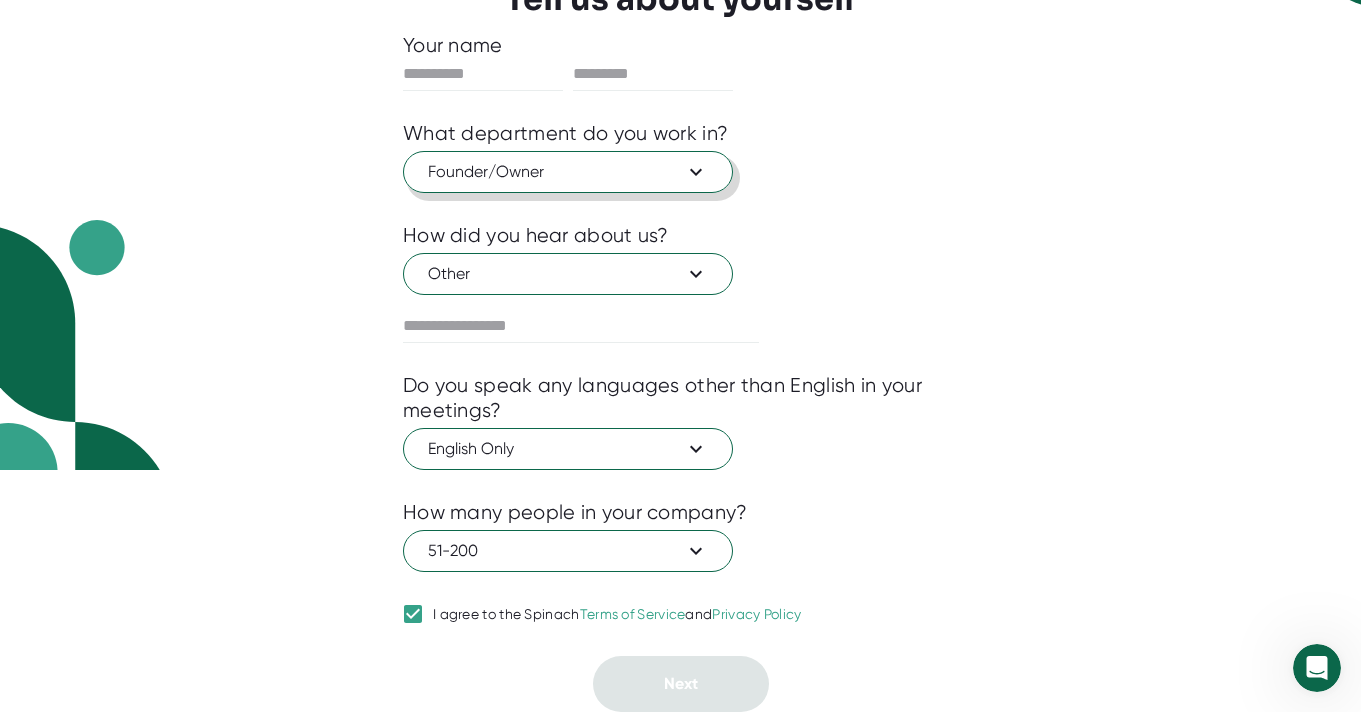 scroll, scrollTop: 243, scrollLeft: 0, axis: vertical 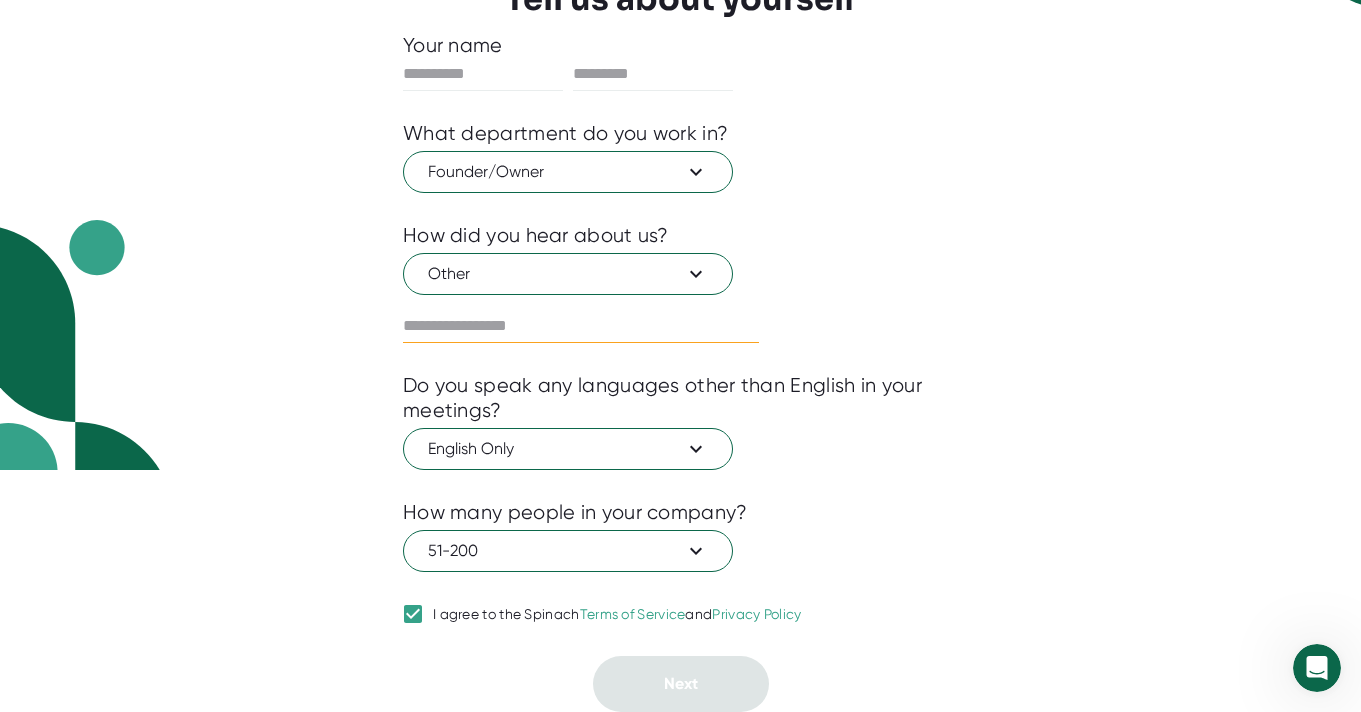 click at bounding box center (581, 326) 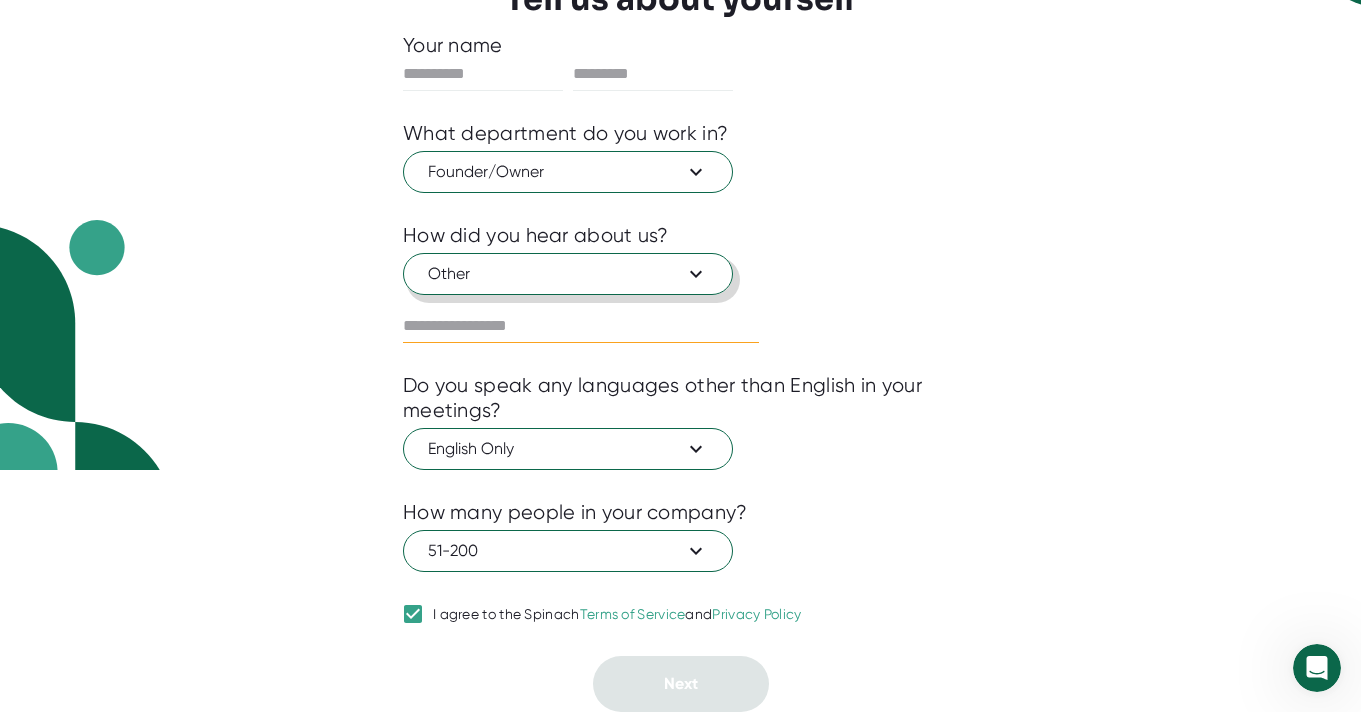 click on "Other" at bounding box center [680, 271] 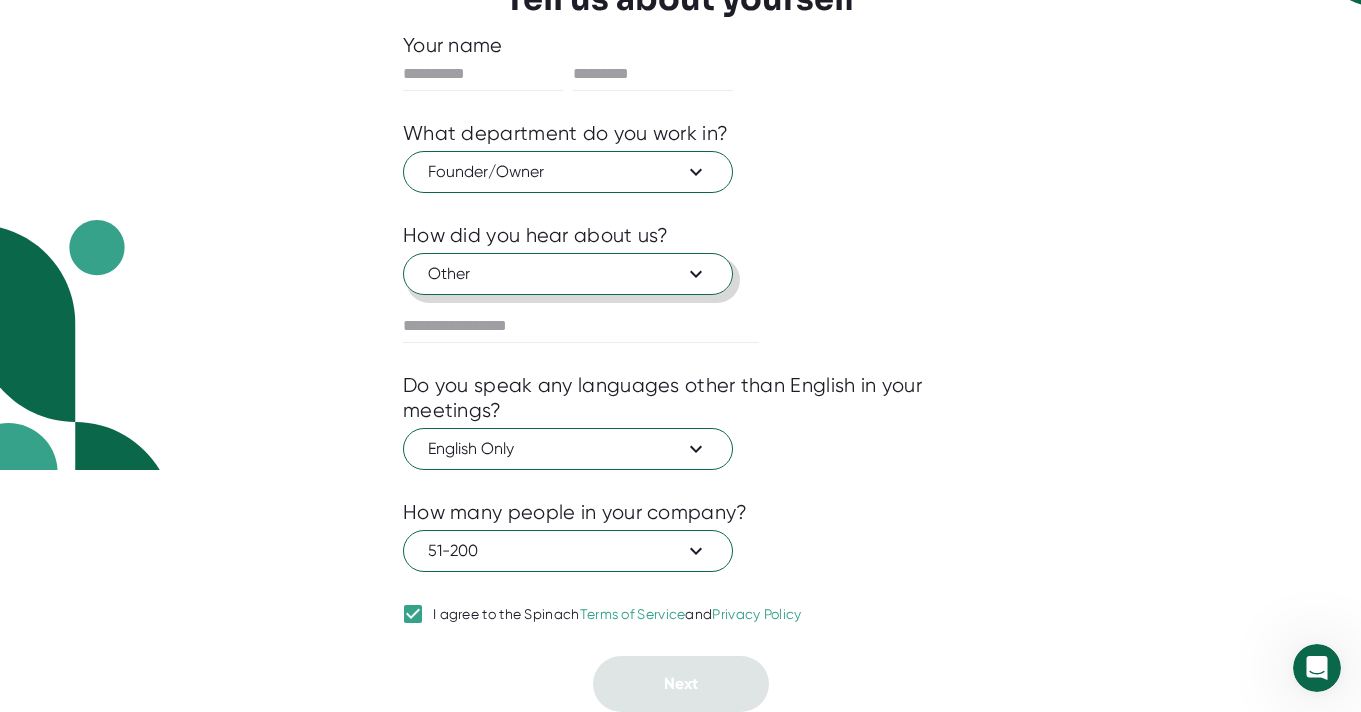 click on "Other" at bounding box center (568, 274) 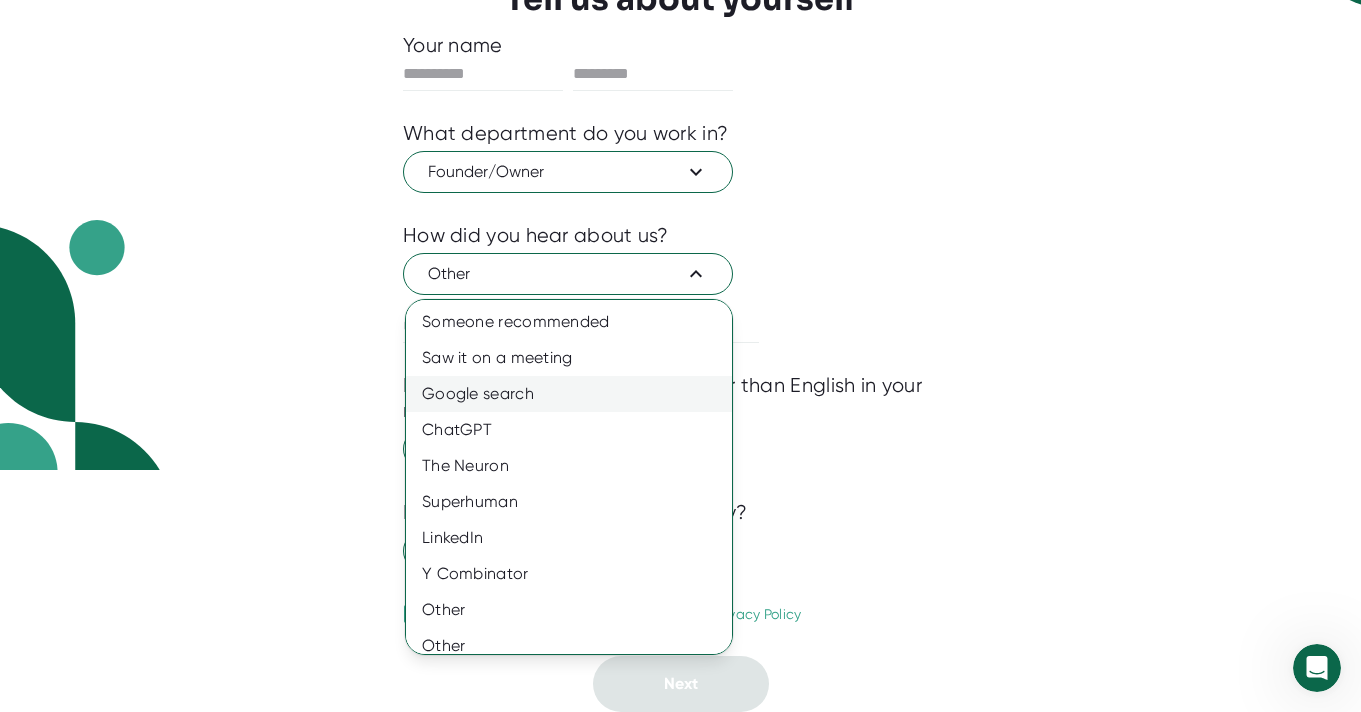 click on "Google search" at bounding box center (569, 394) 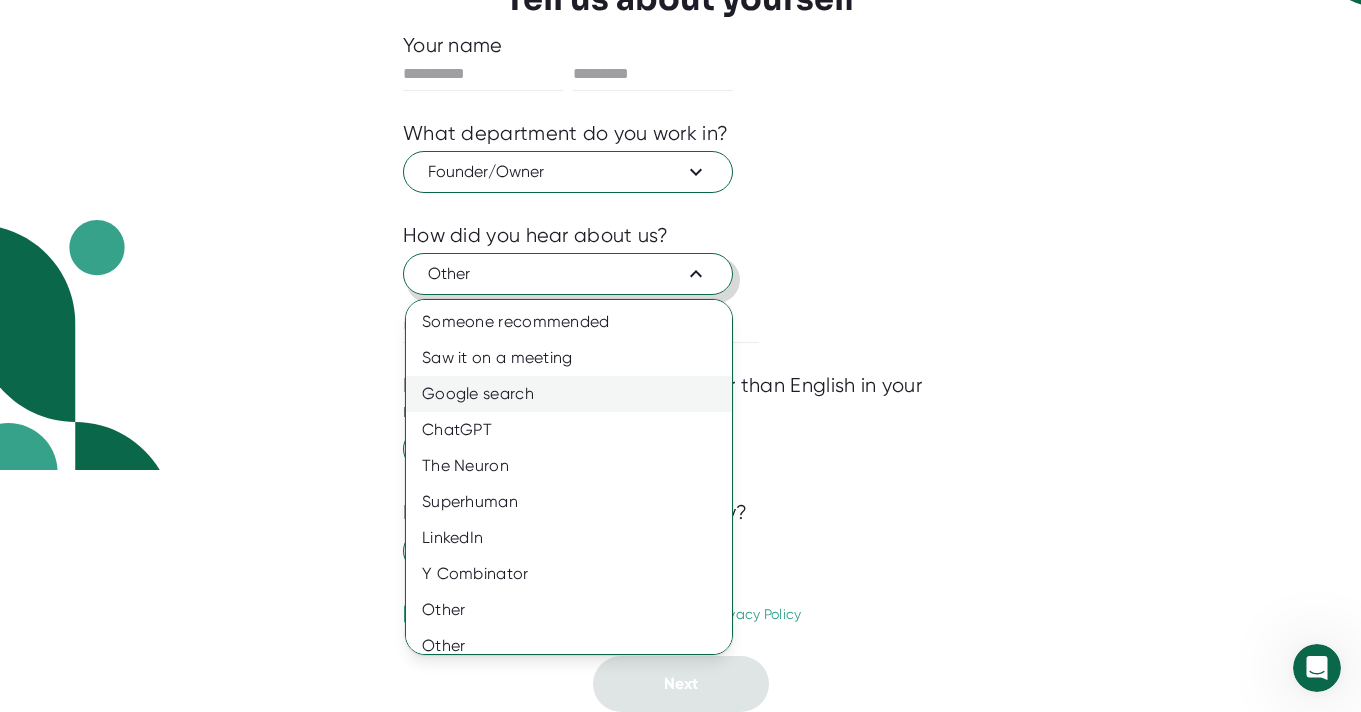 scroll, scrollTop: 195, scrollLeft: 0, axis: vertical 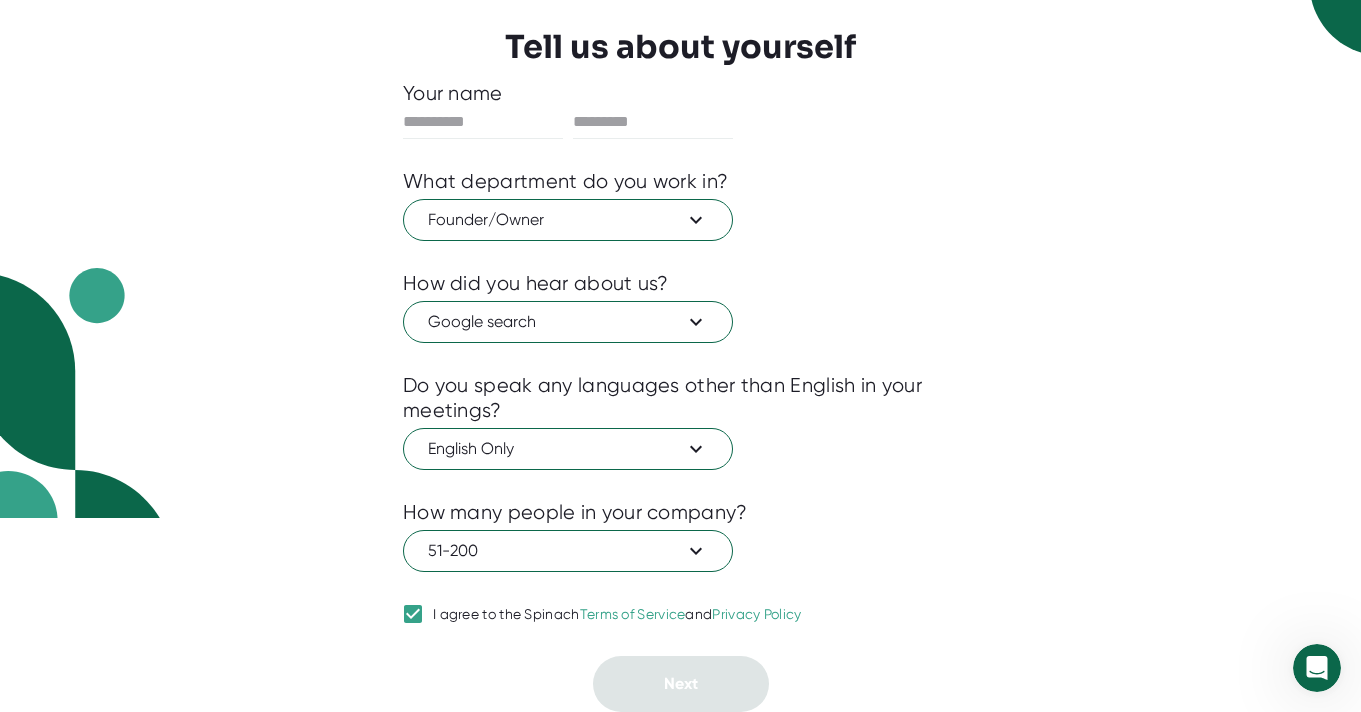click on "Your name What department do you work in? Founder/Owner How did you hear about us? Google search Do you speak any languages other than English in your meetings? English Only How many people in your company? 51-200 I agree to the Spinach  Terms of Service  and  Privacy Policy Next" at bounding box center [680, 396] 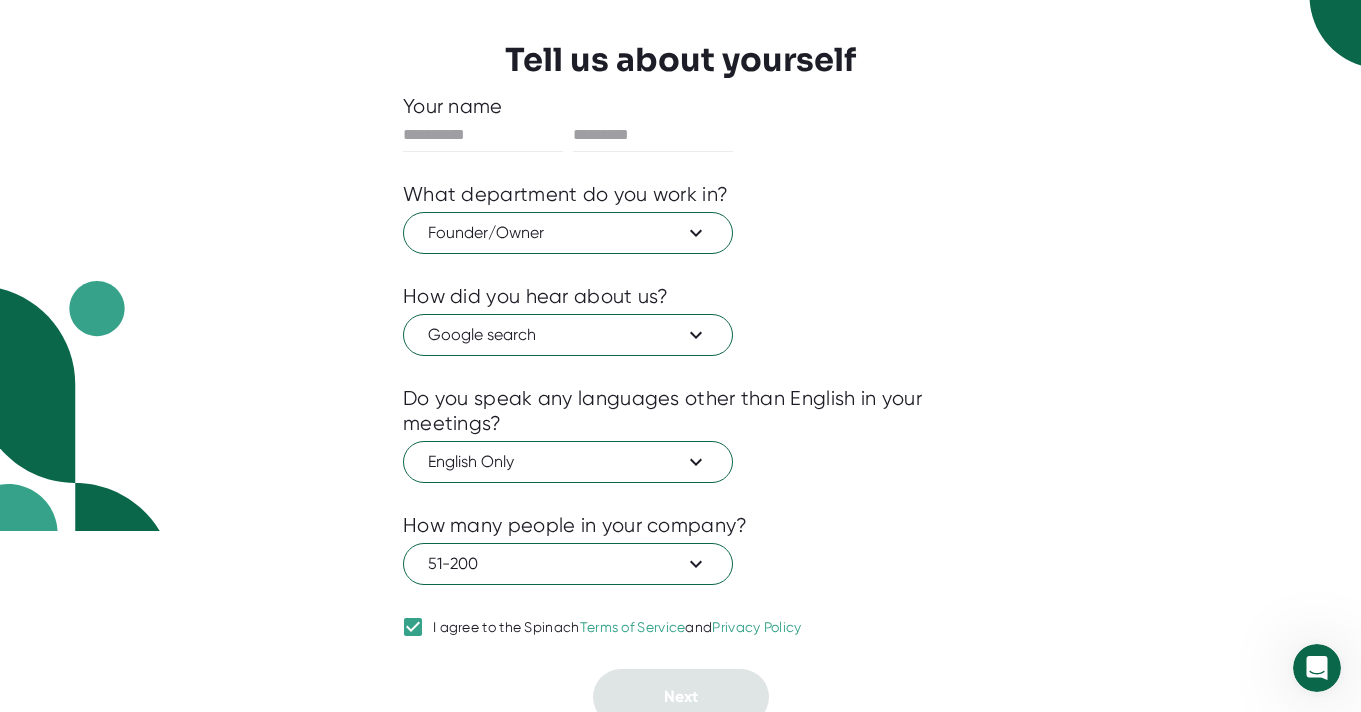 scroll, scrollTop: 176, scrollLeft: 0, axis: vertical 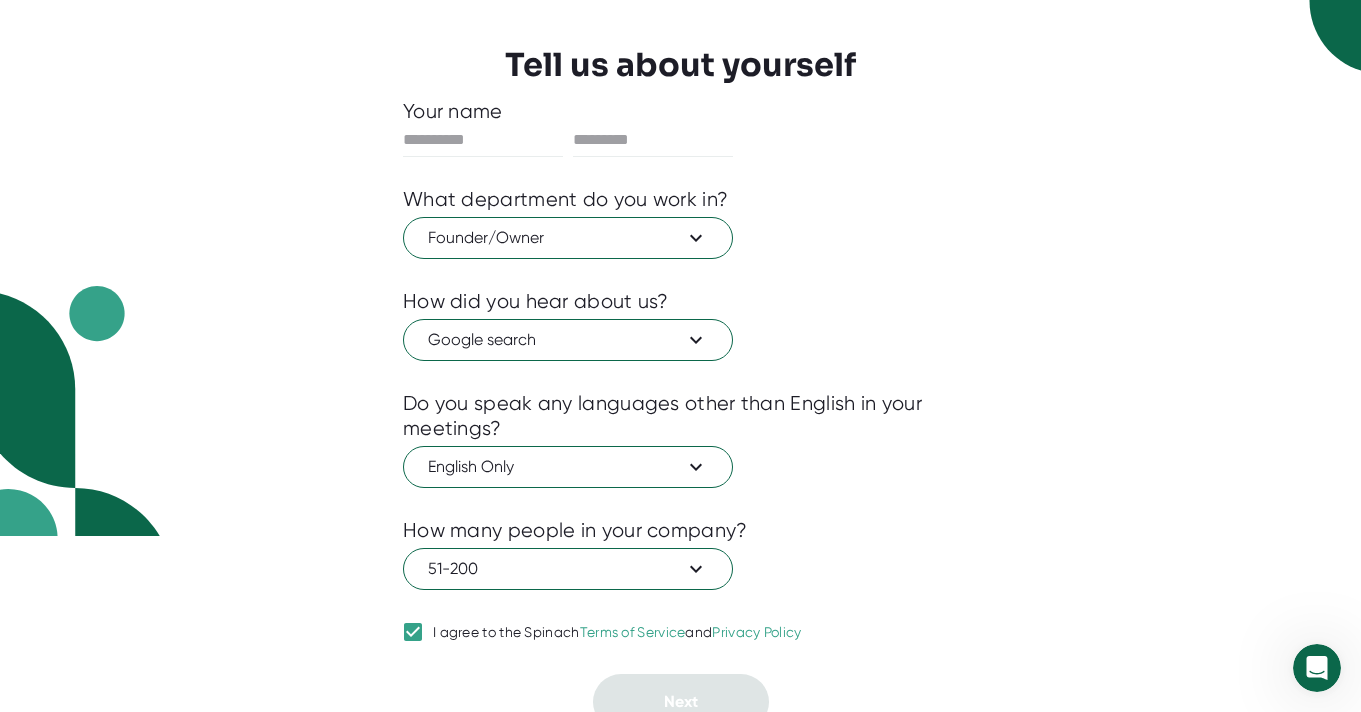 click on "Your name" at bounding box center (680, 111) 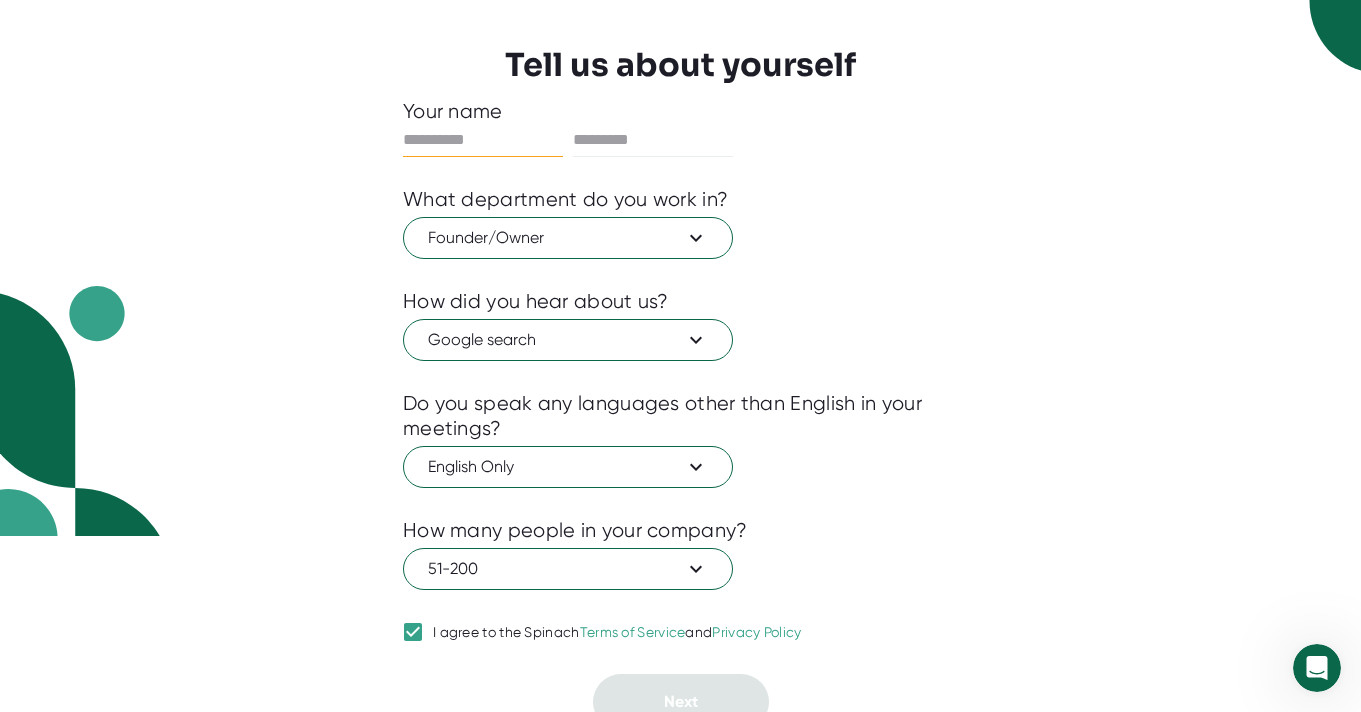 click at bounding box center [483, 140] 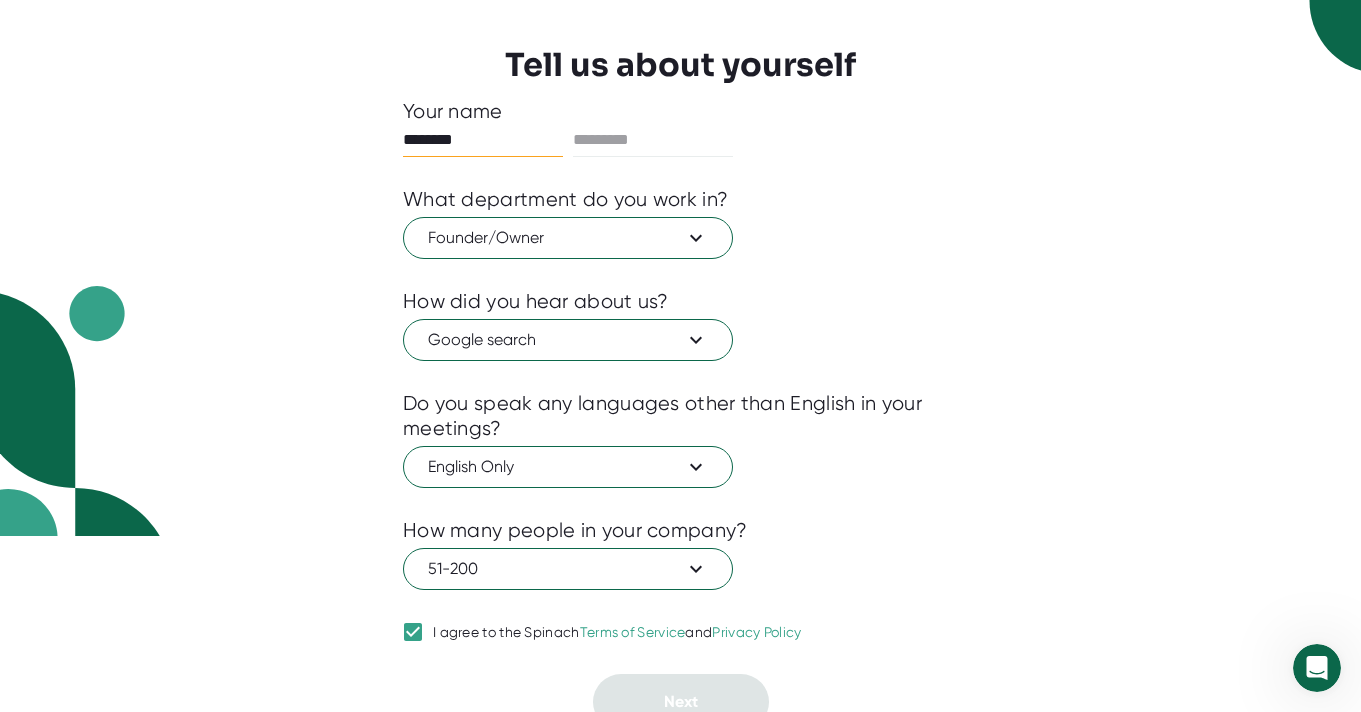 type on "********" 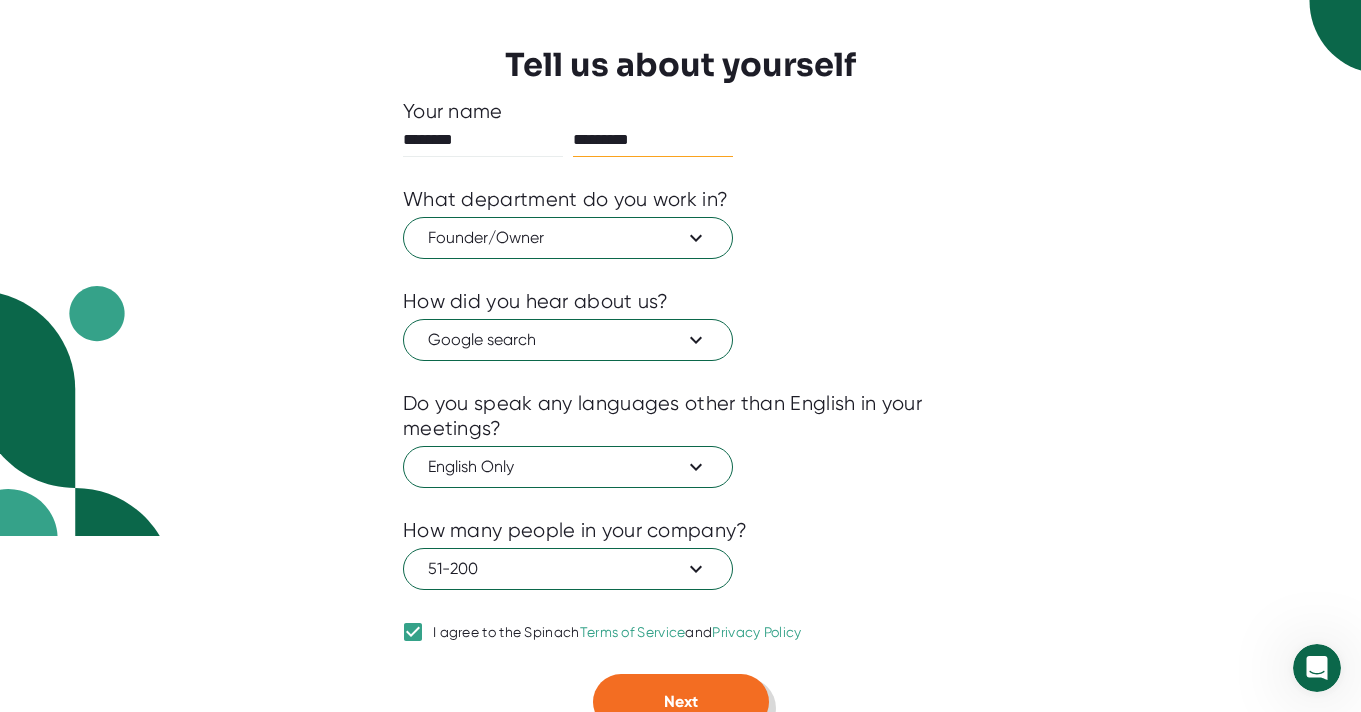 type on "*********" 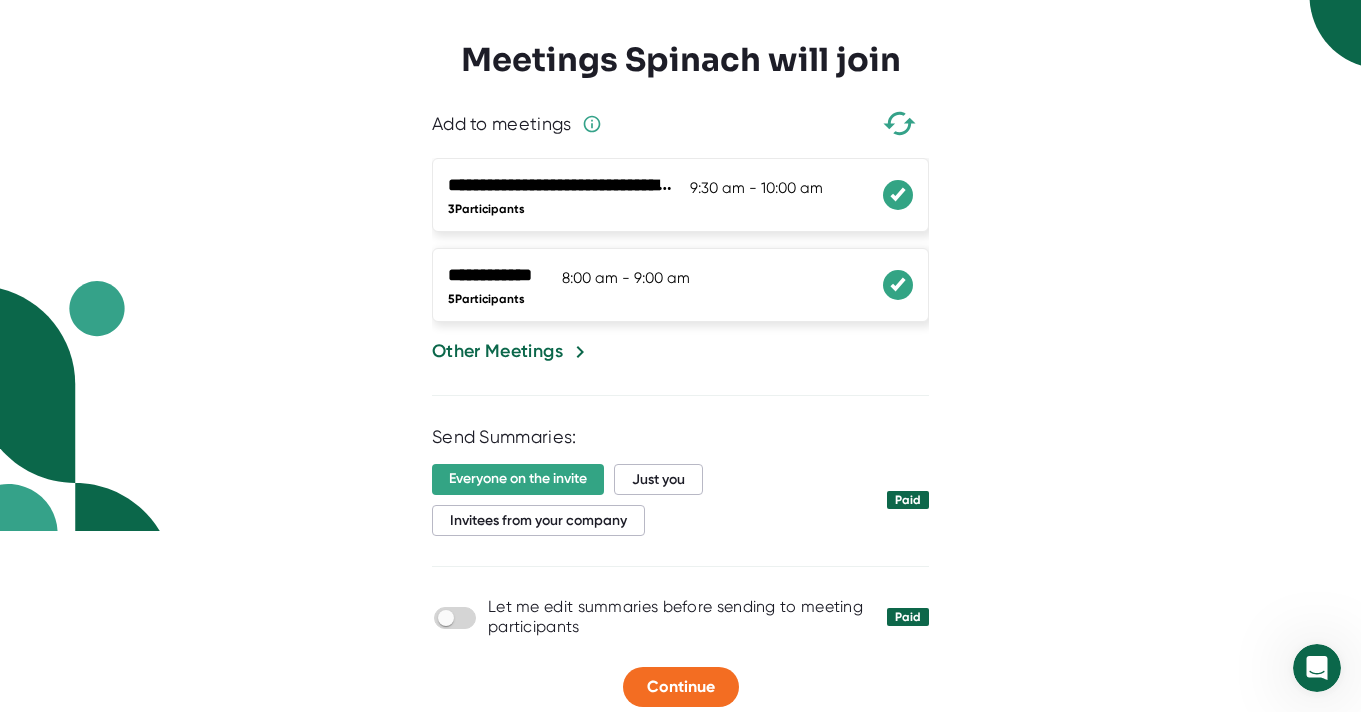 scroll, scrollTop: 178, scrollLeft: 0, axis: vertical 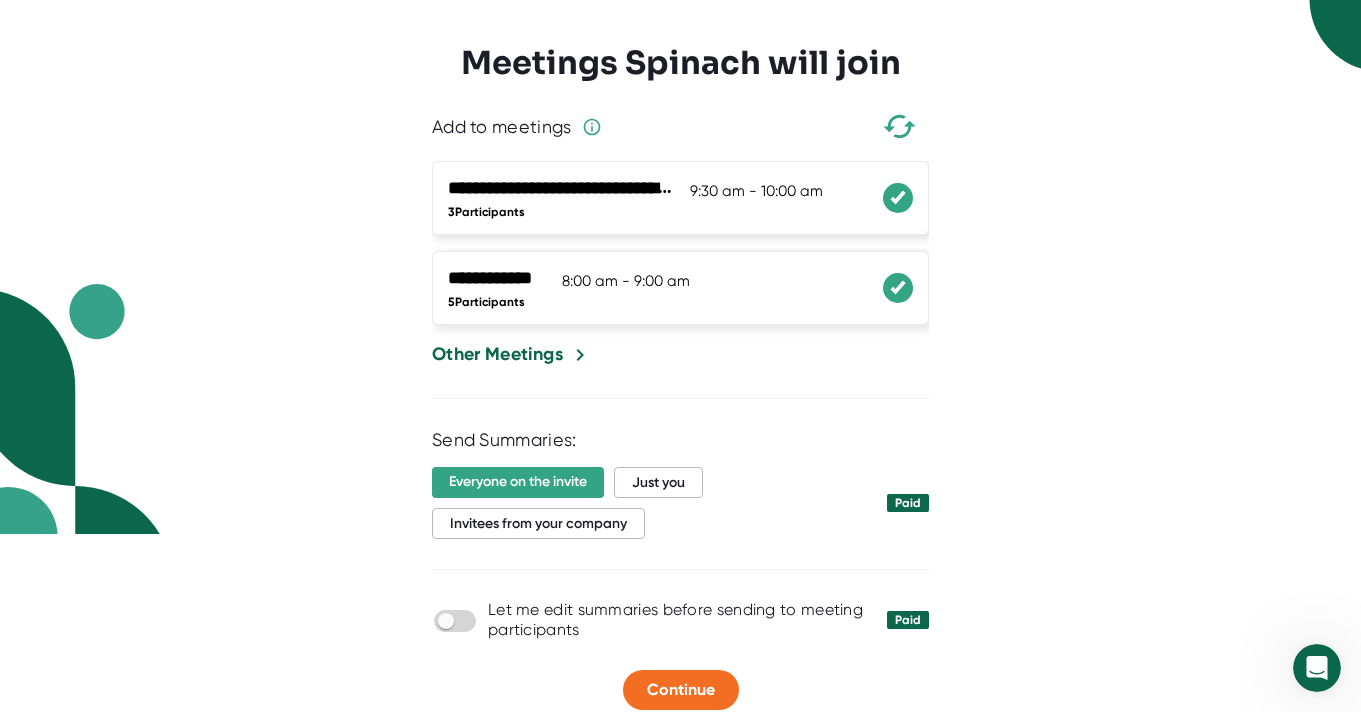click on "Other Meetings" at bounding box center [497, 354] 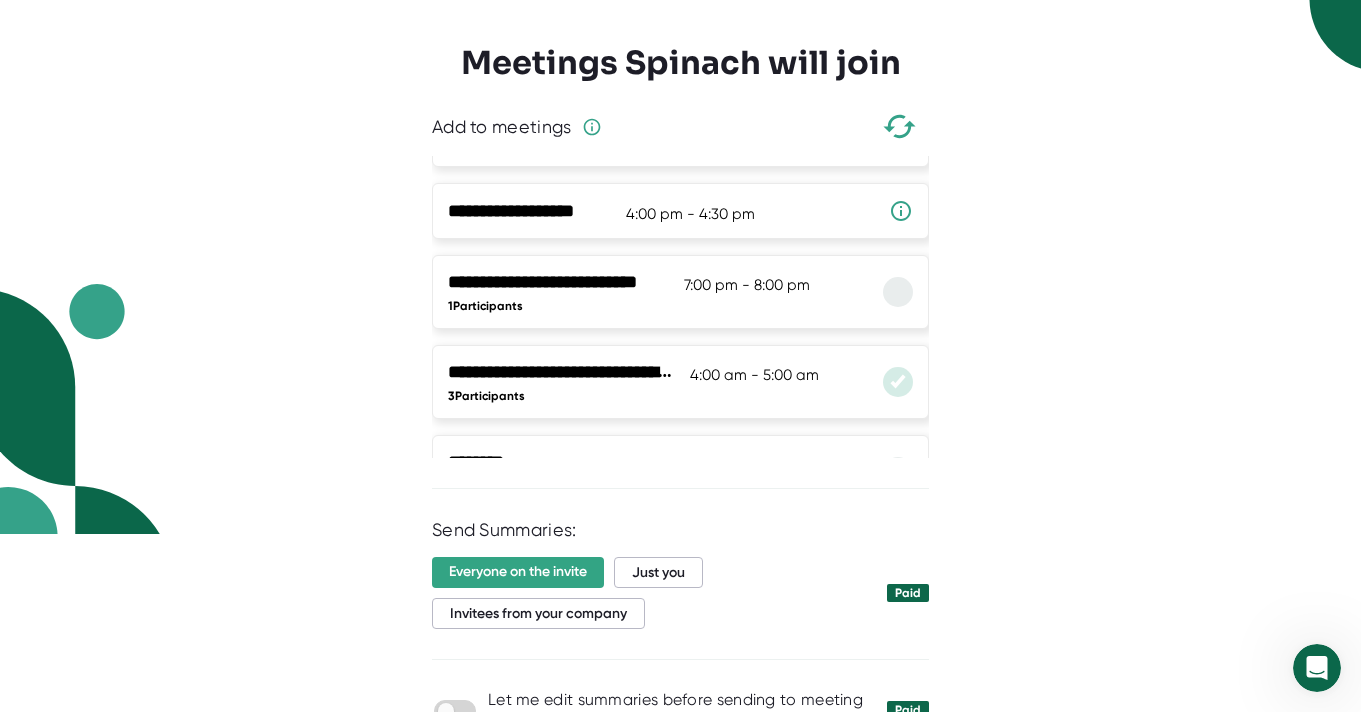 scroll, scrollTop: 585, scrollLeft: 0, axis: vertical 